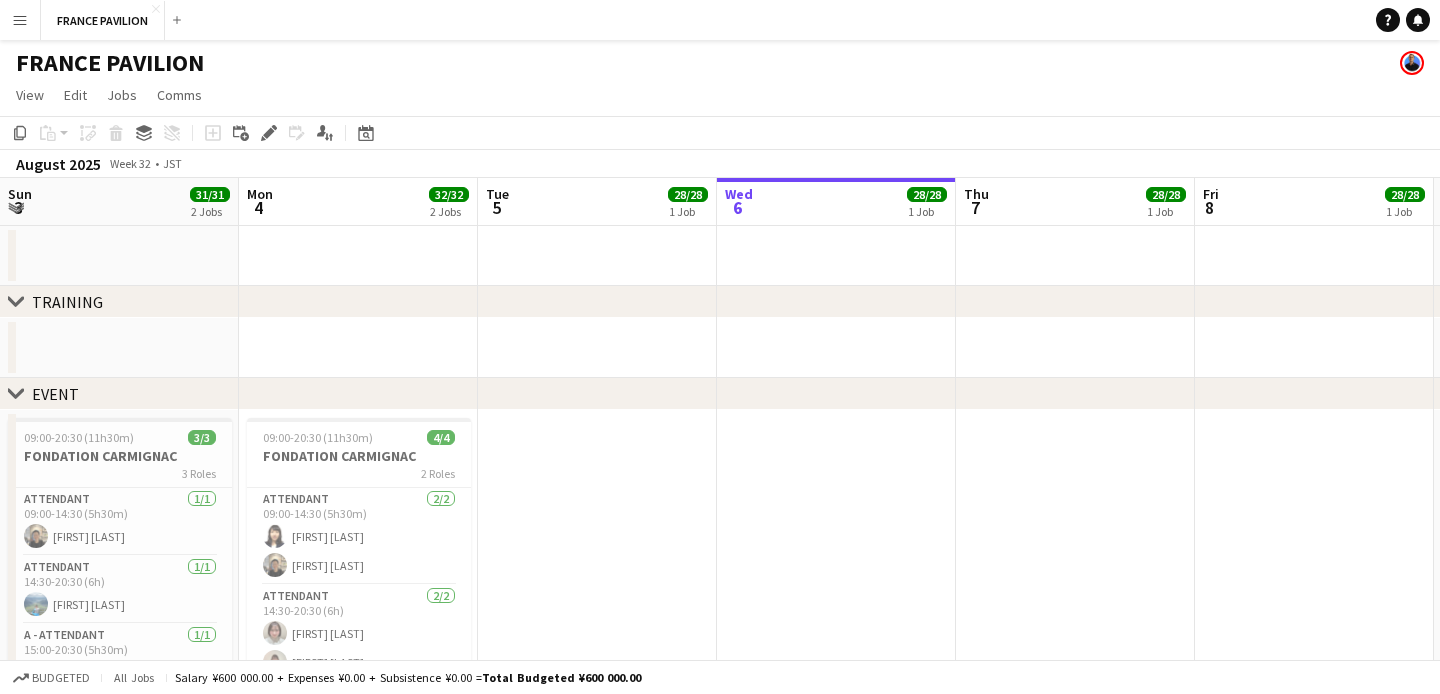 scroll, scrollTop: 0, scrollLeft: 0, axis: both 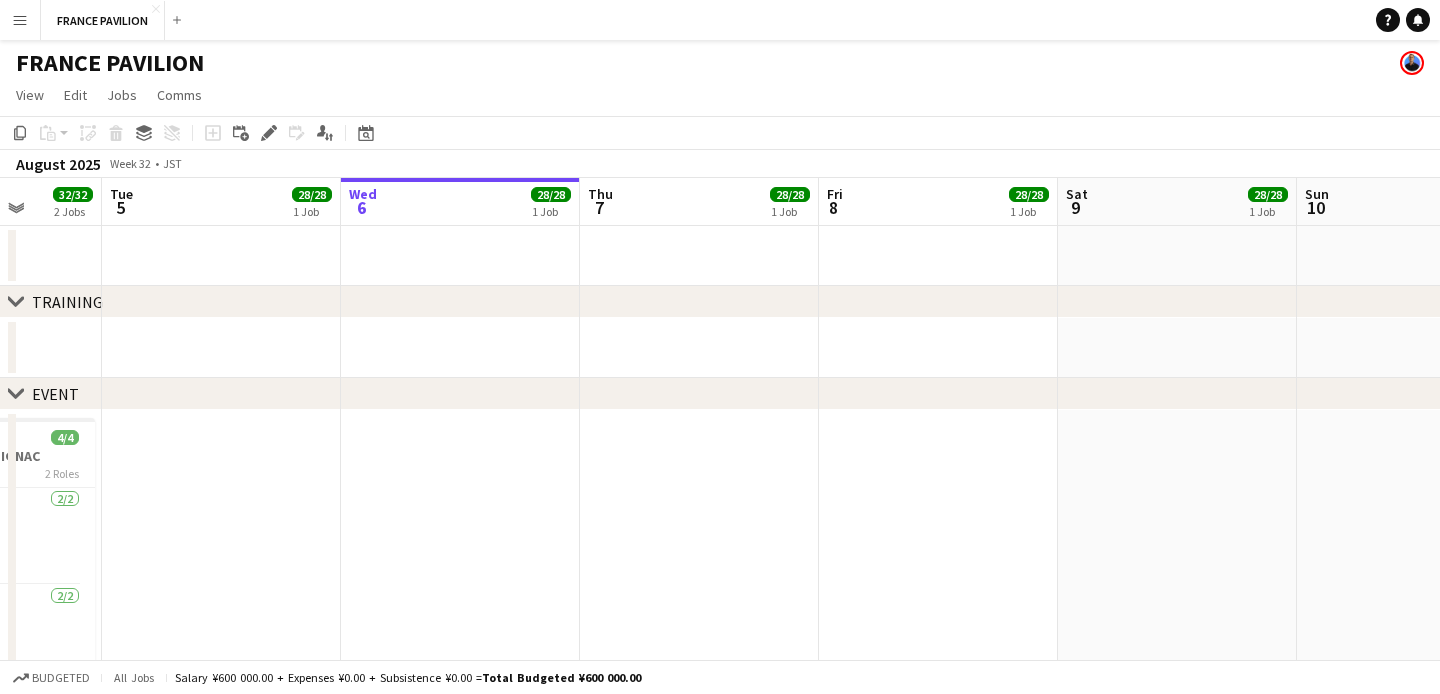 click on "FRANCE PAVILION" 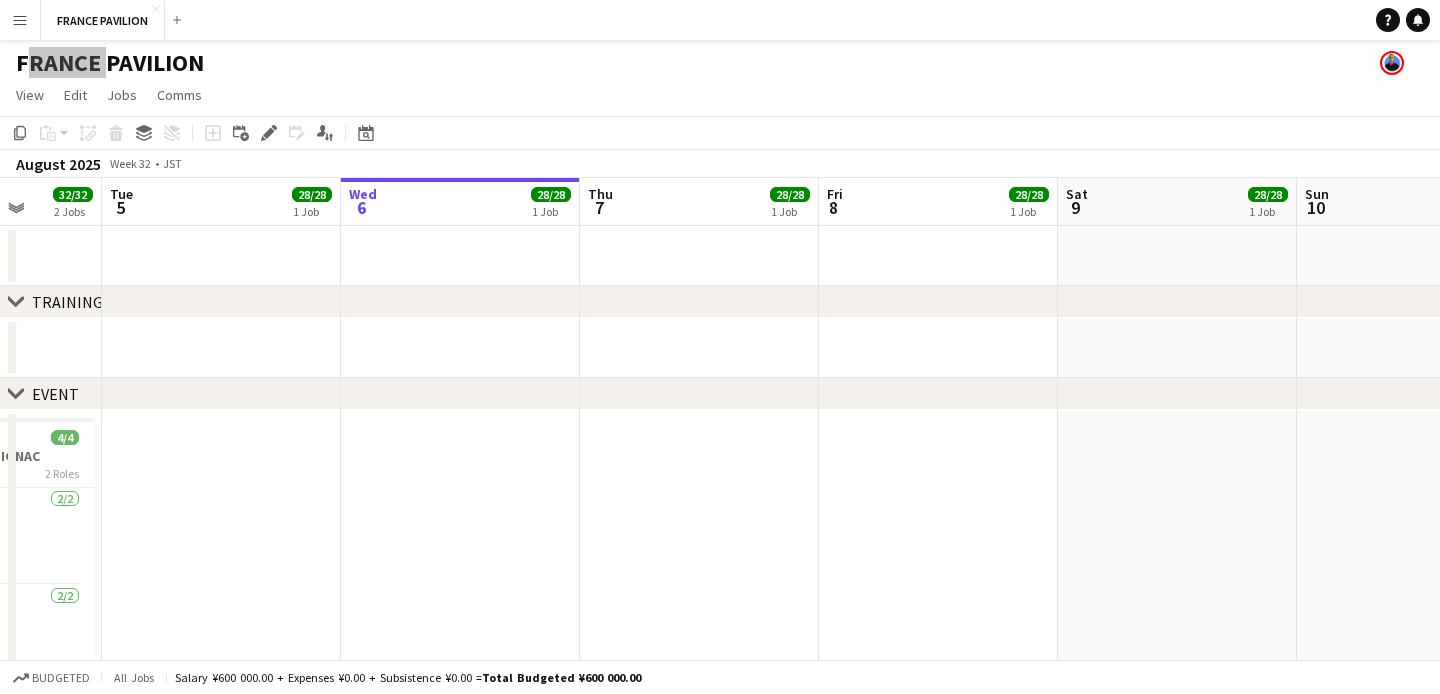 click at bounding box center (64, 20) 